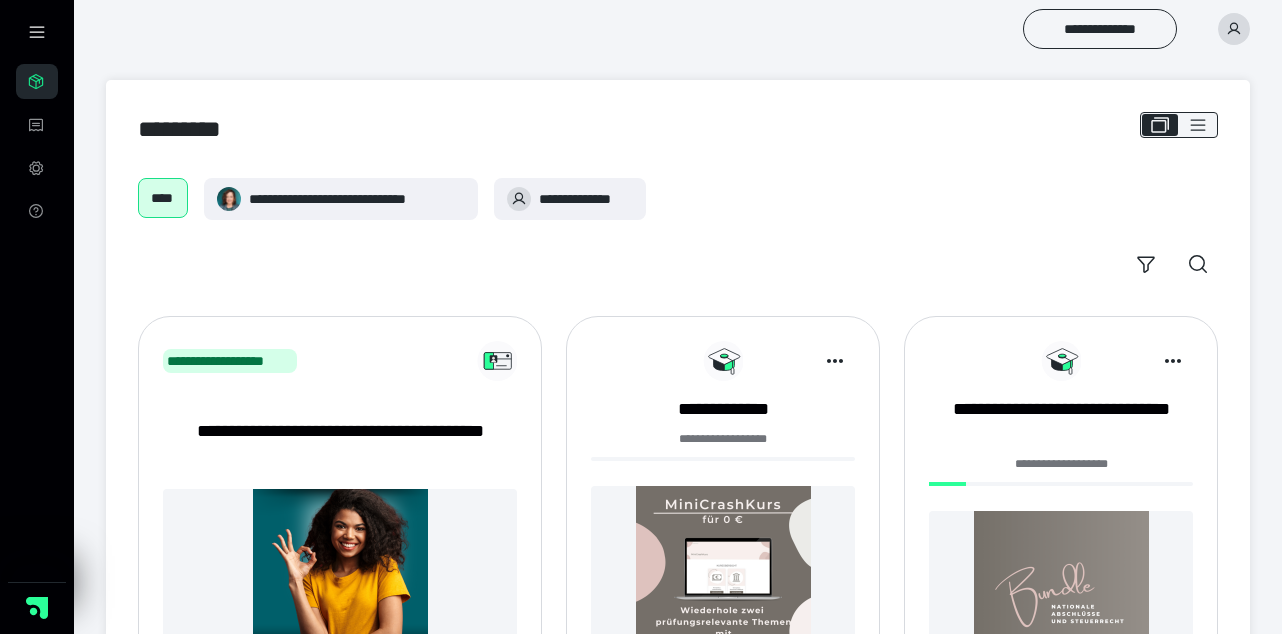 scroll, scrollTop: 0, scrollLeft: 0, axis: both 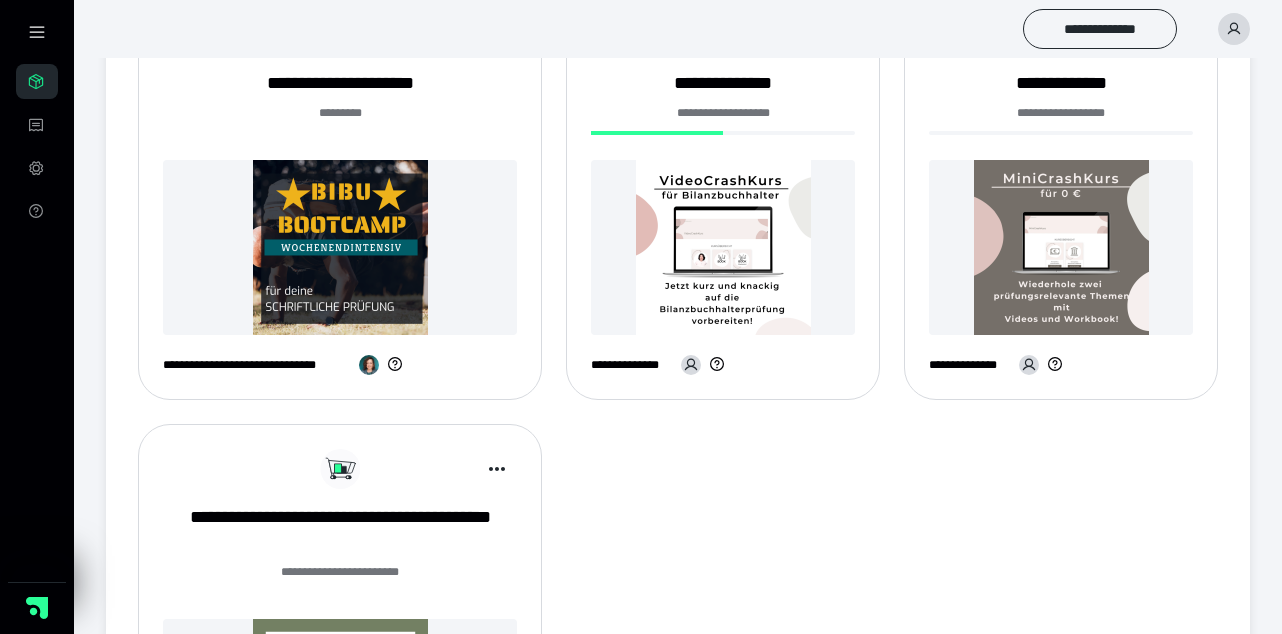 click at bounding box center [340, 247] 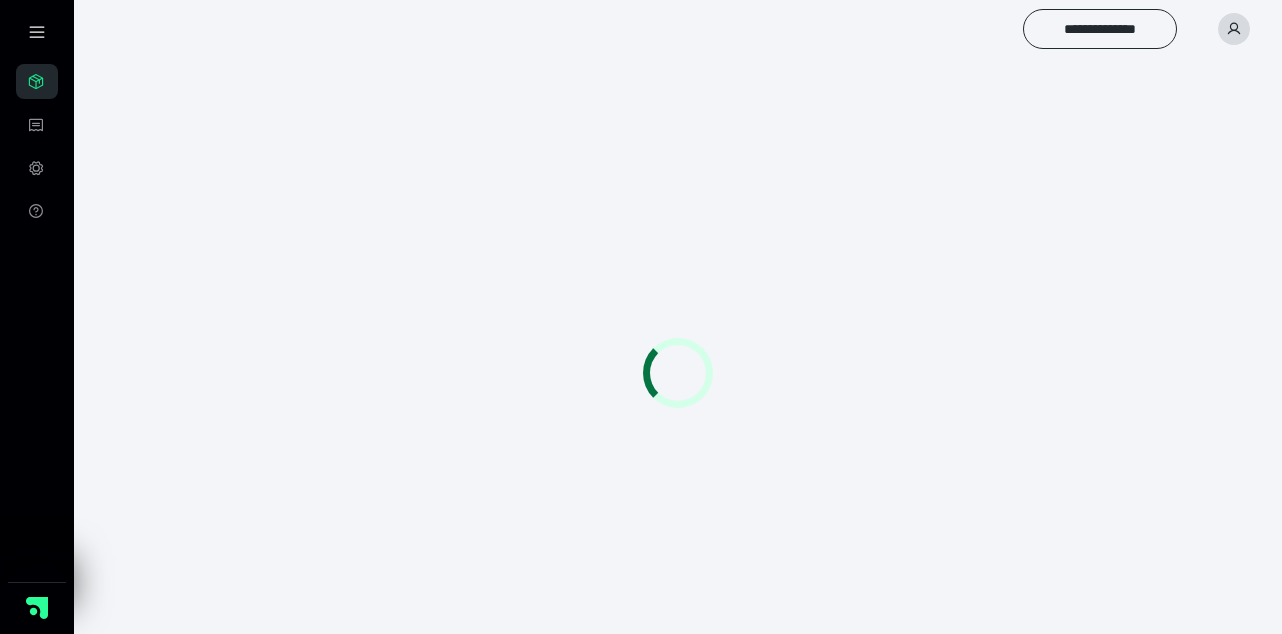 scroll, scrollTop: 0, scrollLeft: 0, axis: both 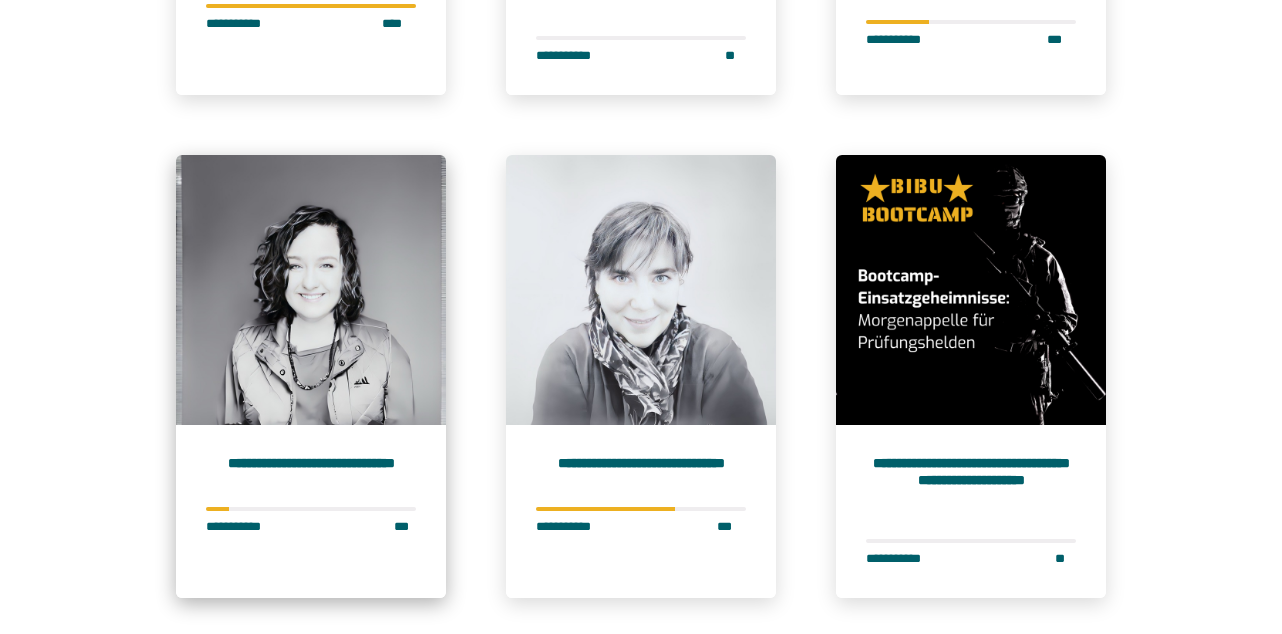 click at bounding box center (311, 290) 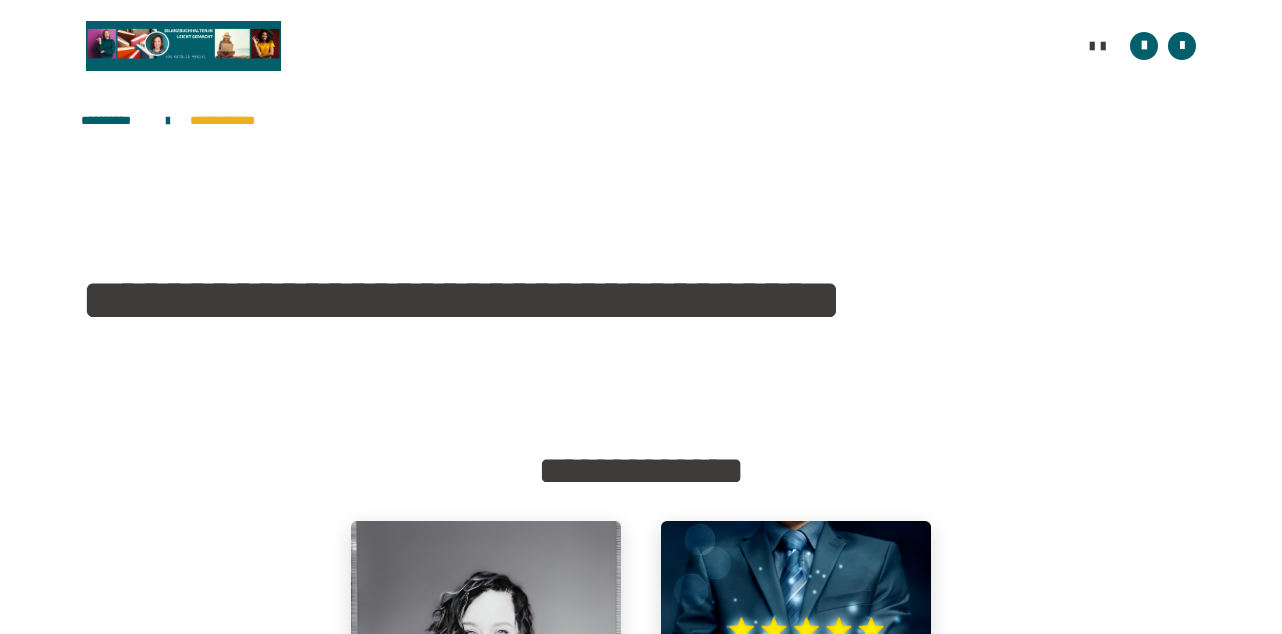 scroll, scrollTop: 0, scrollLeft: 0, axis: both 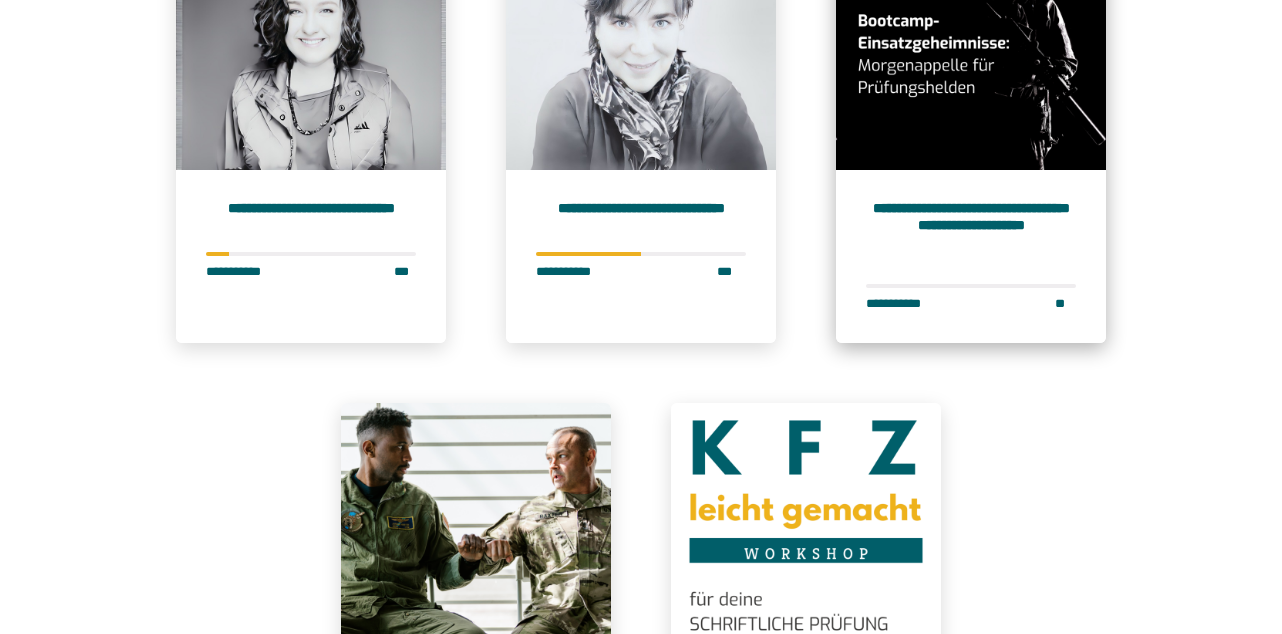 click at bounding box center [971, 35] 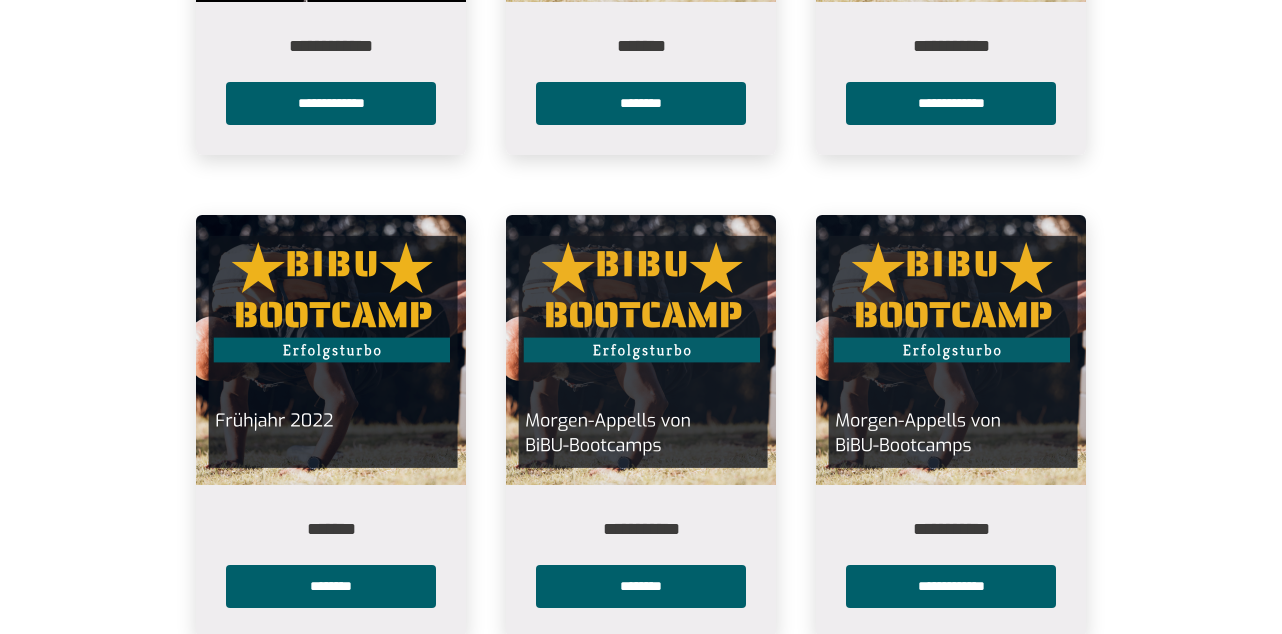 scroll, scrollTop: 0, scrollLeft: 0, axis: both 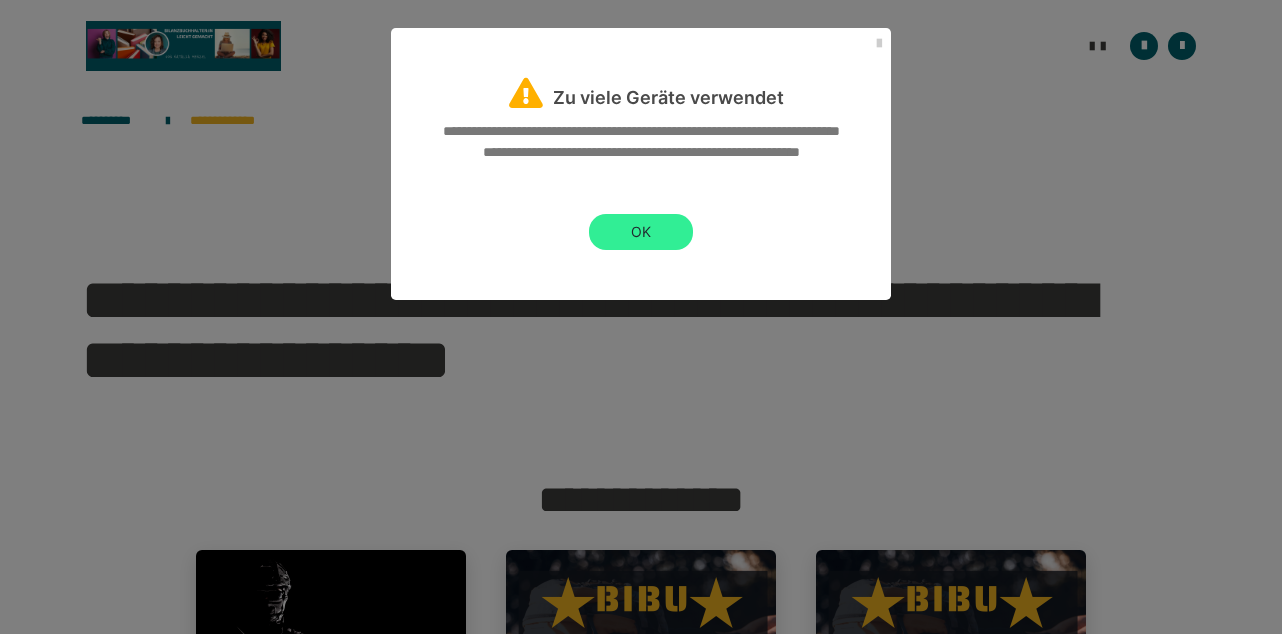 click on "OK" at bounding box center [641, 232] 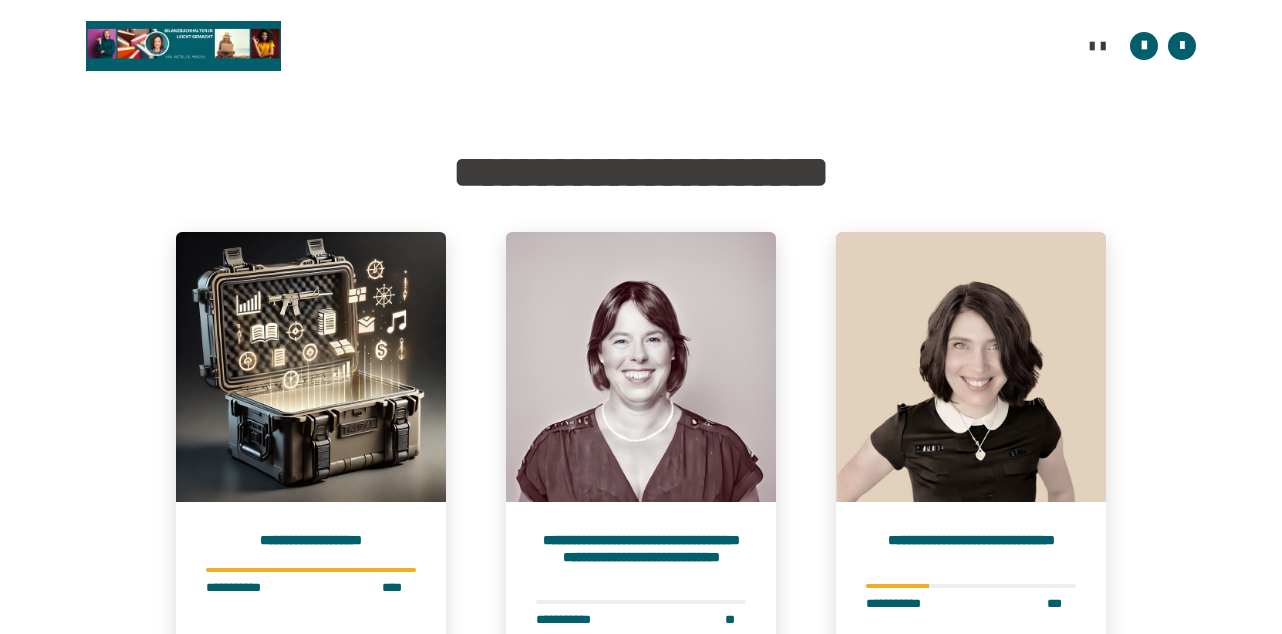 scroll, scrollTop: 0, scrollLeft: 0, axis: both 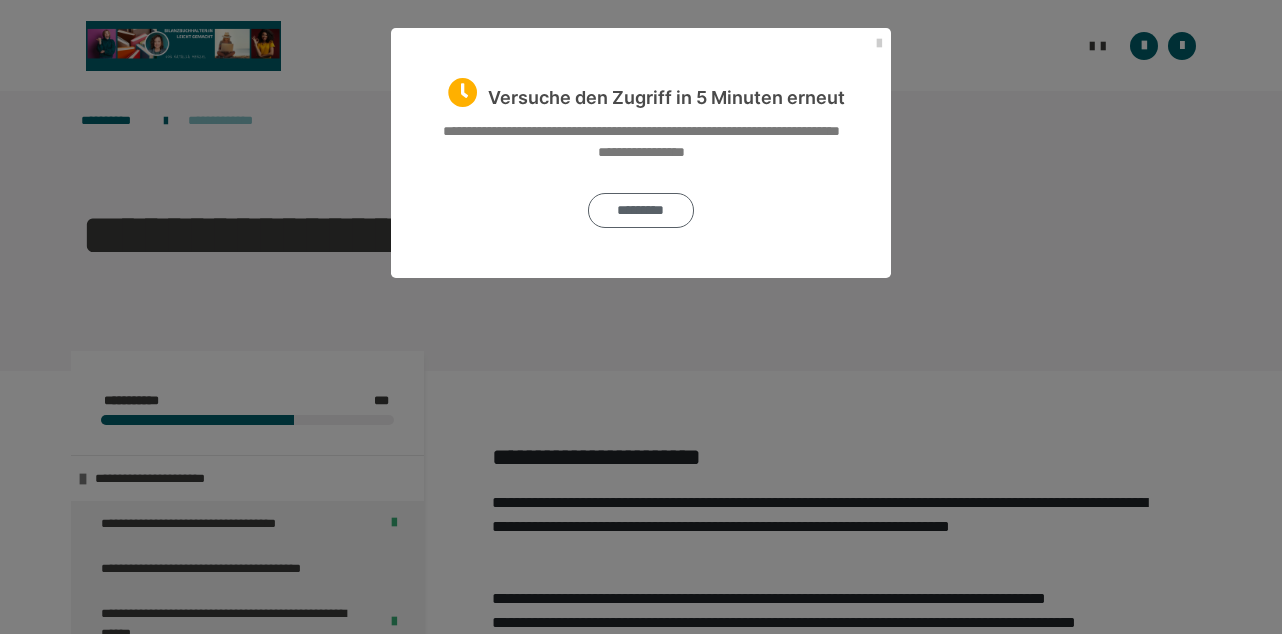 click on "*********" at bounding box center [641, 210] 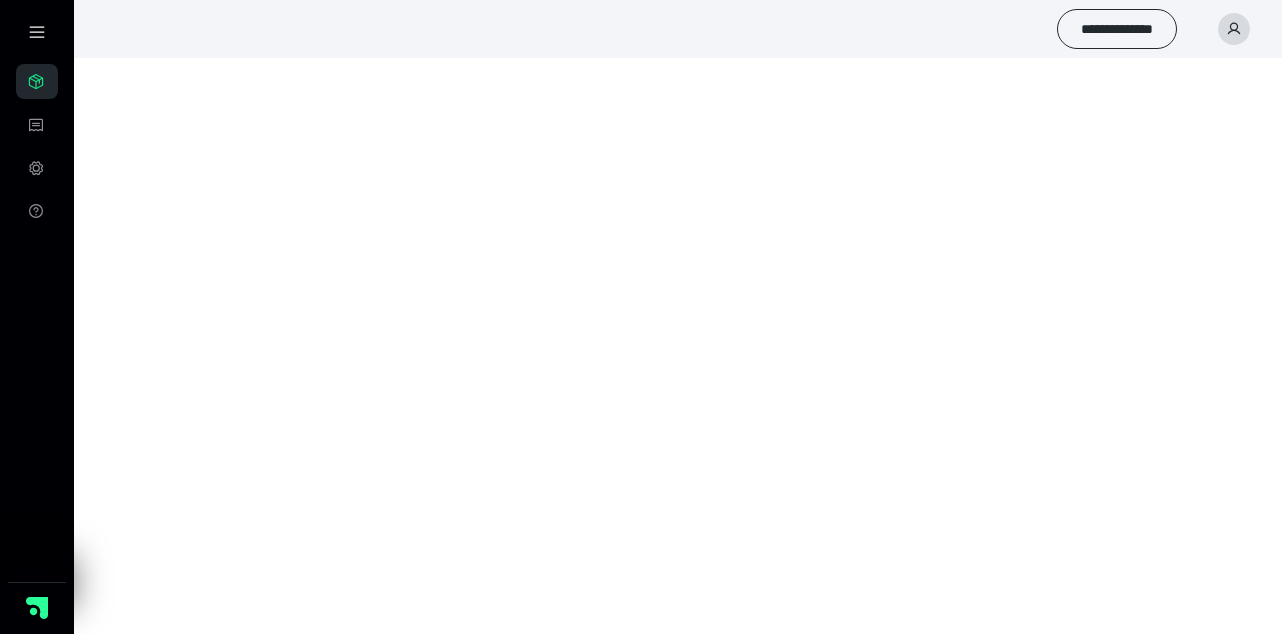scroll, scrollTop: 0, scrollLeft: 0, axis: both 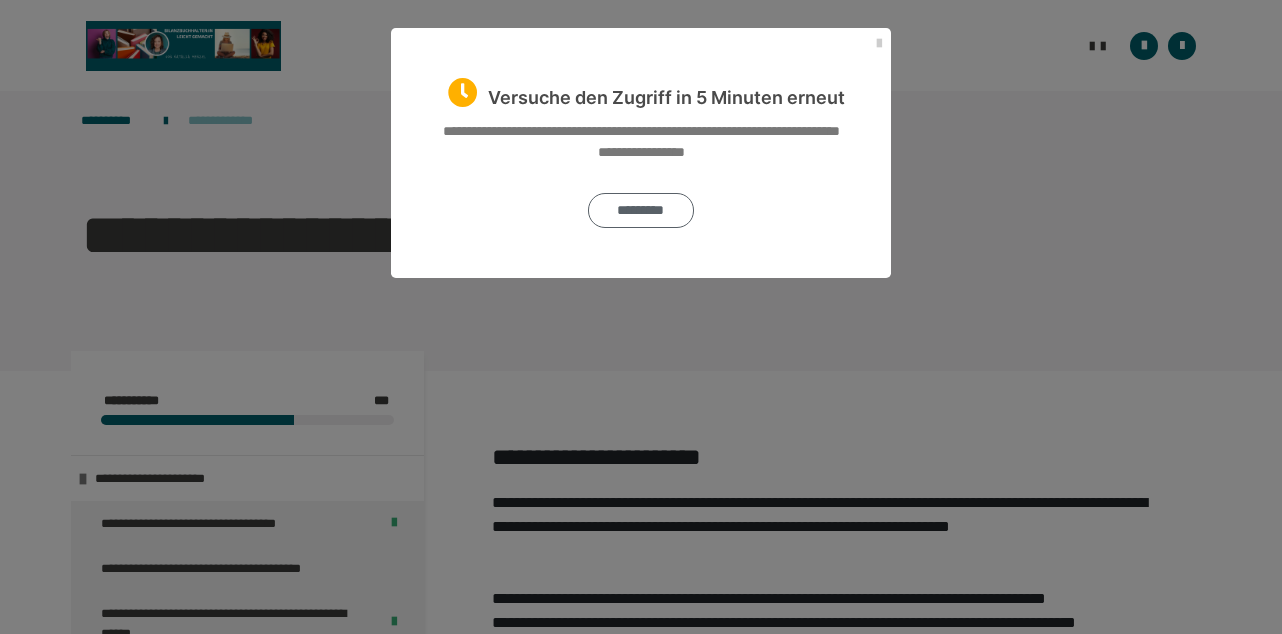 click on "*********" at bounding box center (641, 210) 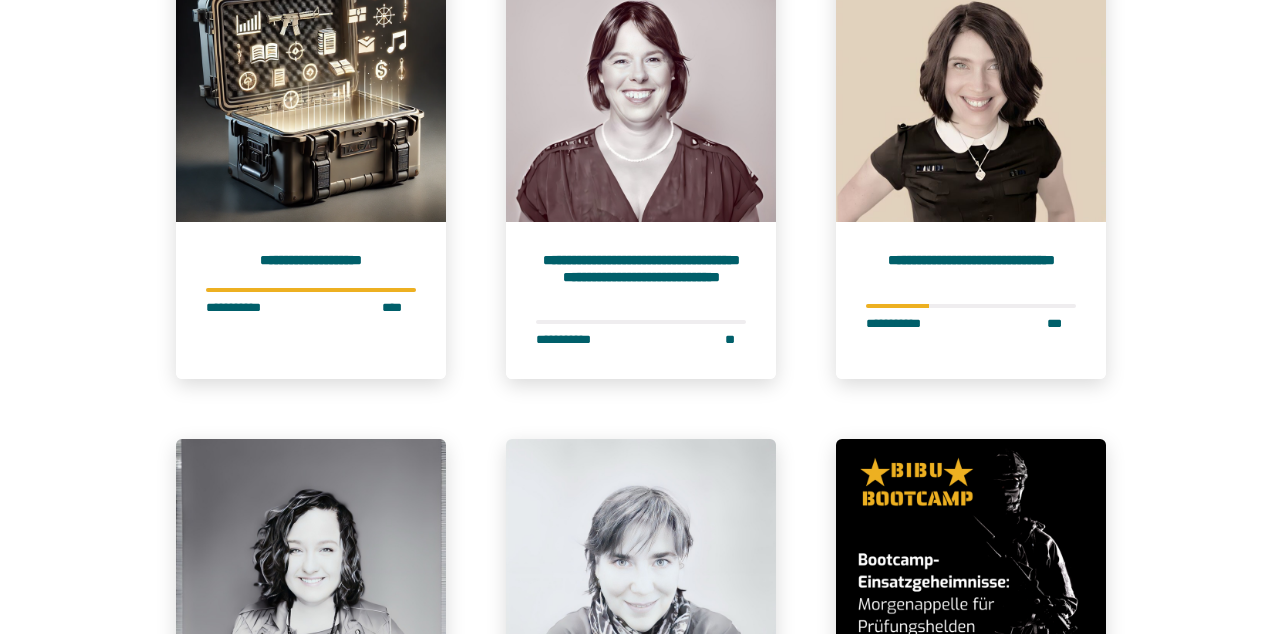 scroll, scrollTop: 277, scrollLeft: 0, axis: vertical 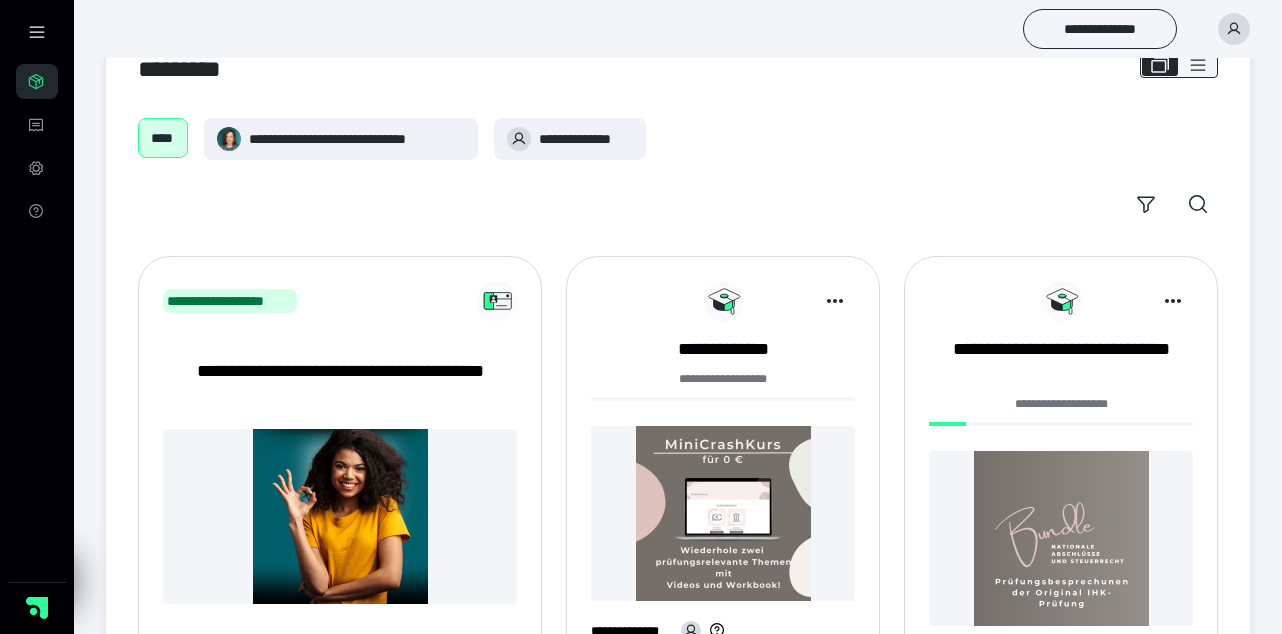 click on "****" at bounding box center [163, 138] 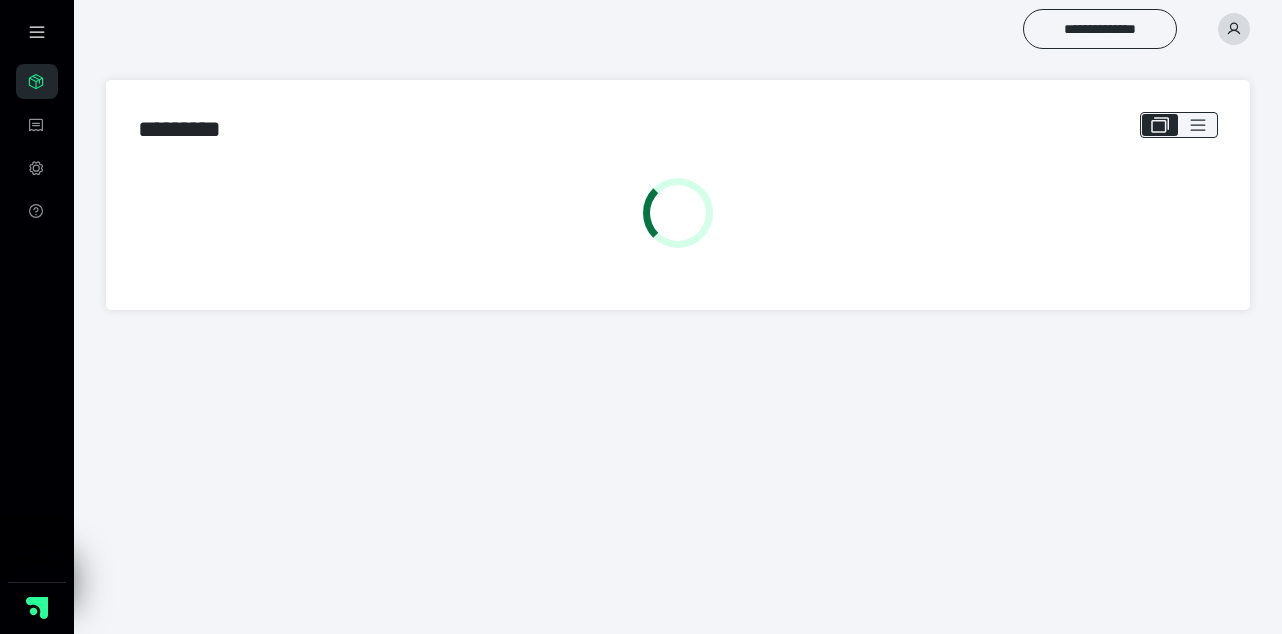scroll, scrollTop: 0, scrollLeft: 0, axis: both 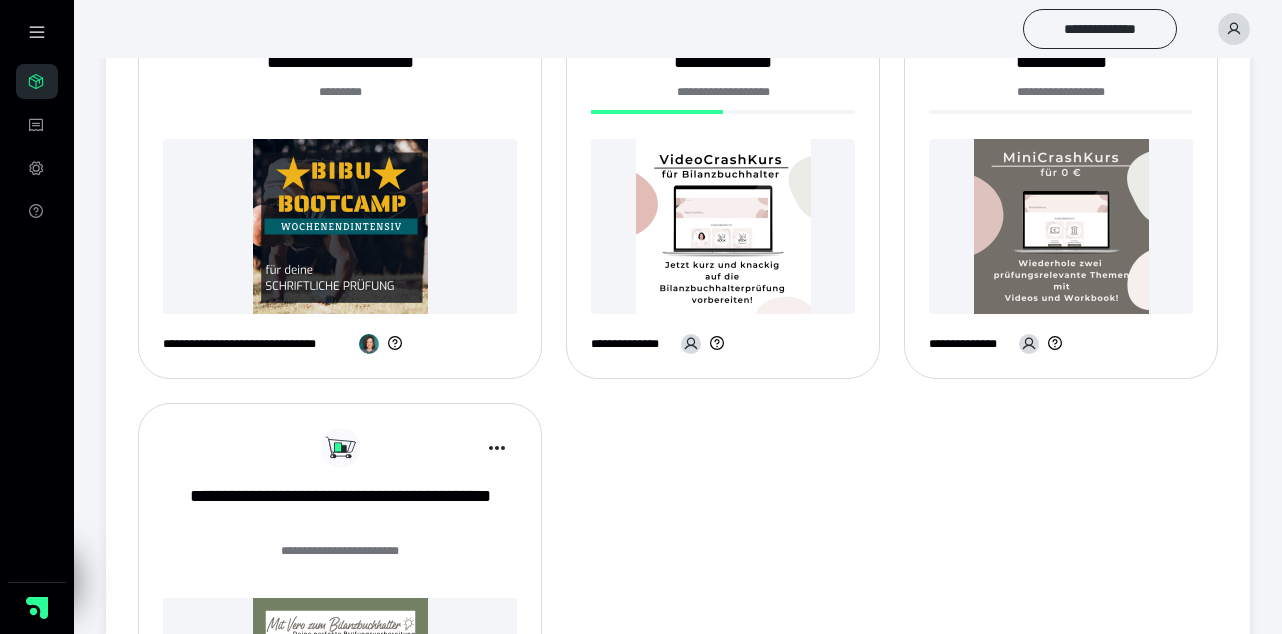 click at bounding box center (340, 226) 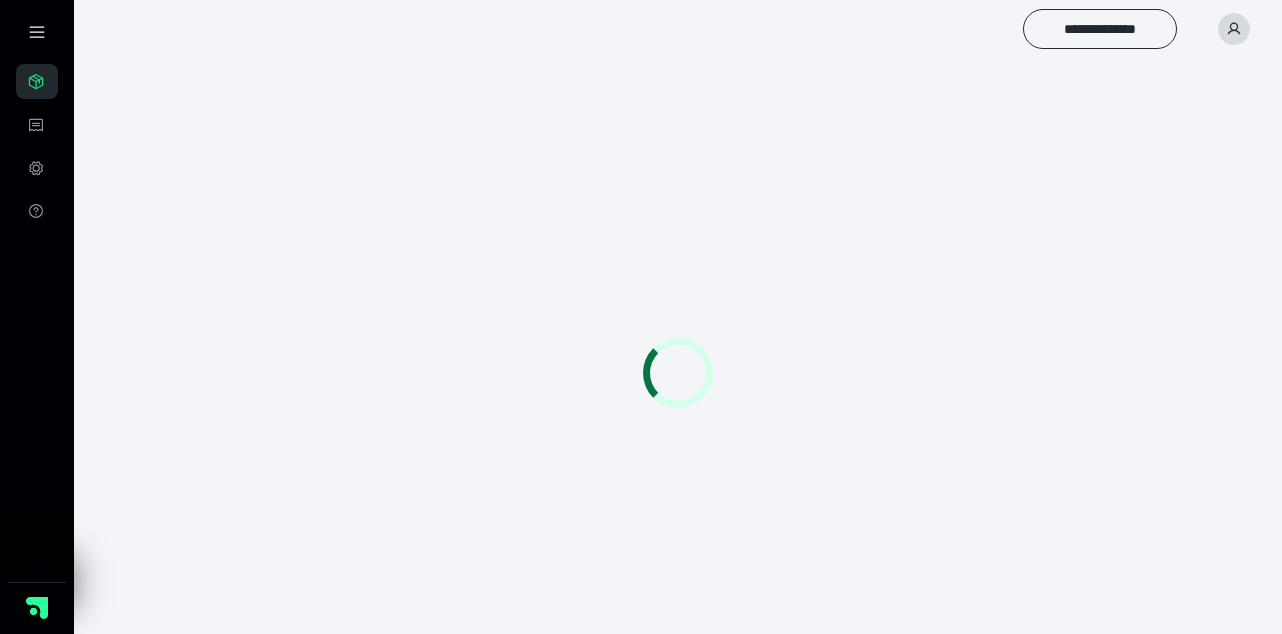 scroll, scrollTop: 0, scrollLeft: 0, axis: both 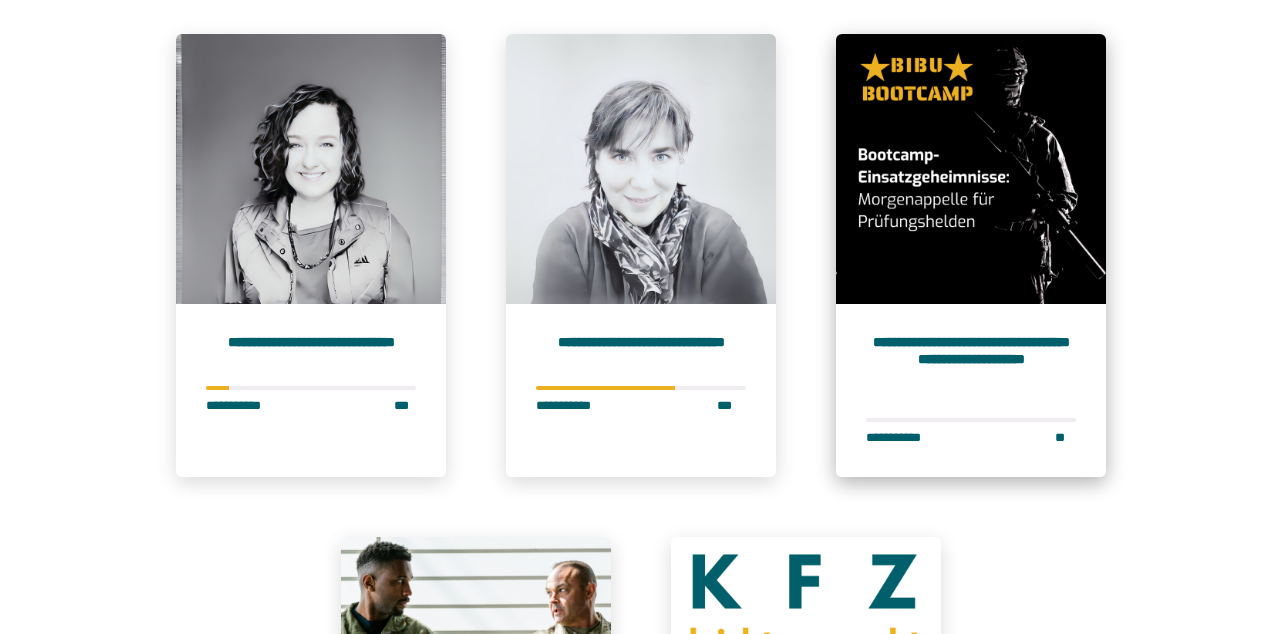 click at bounding box center (971, 169) 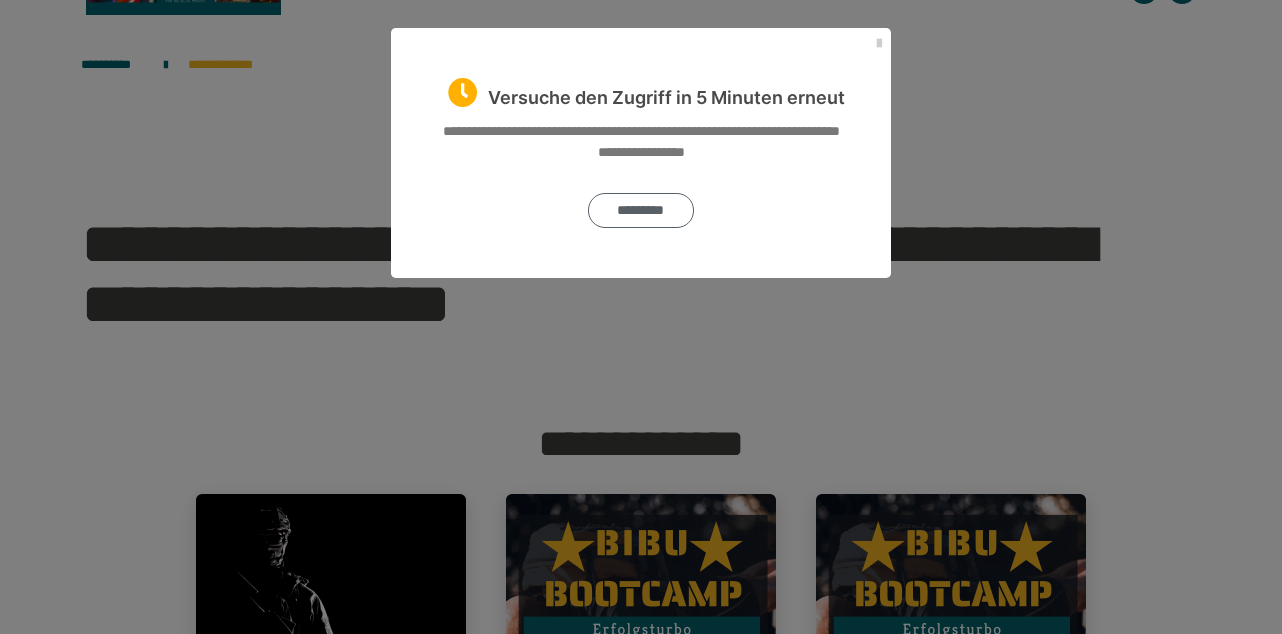 click on "*********" at bounding box center (641, 210) 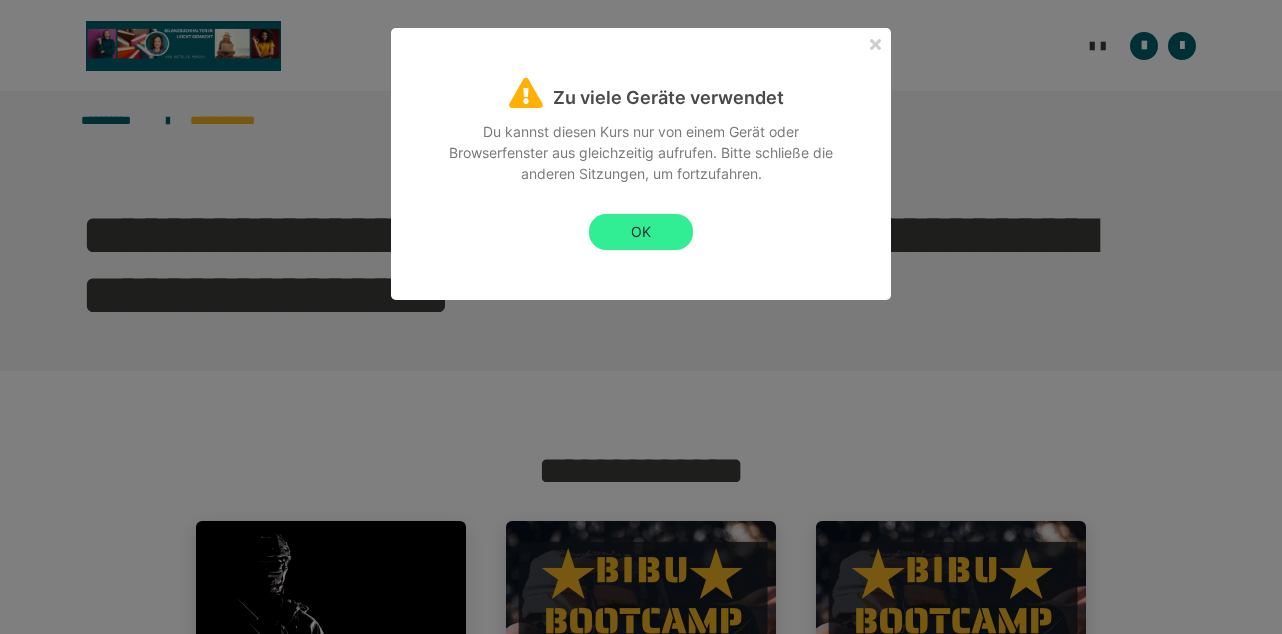 scroll, scrollTop: 853, scrollLeft: 0, axis: vertical 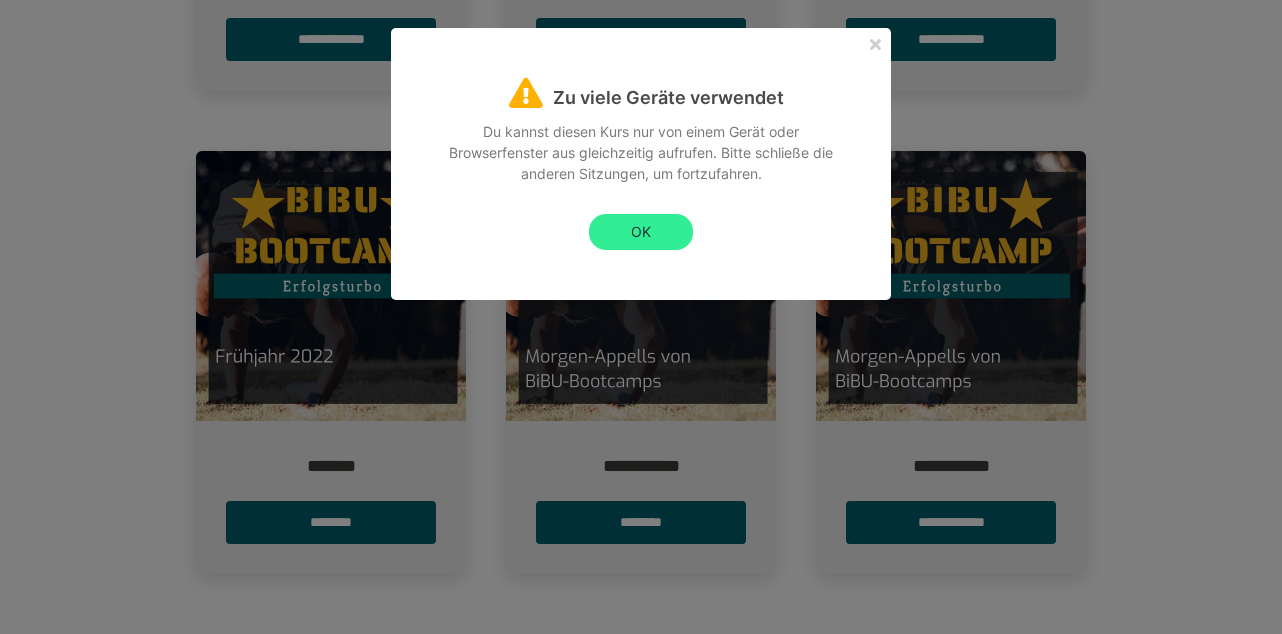 click on "OK" at bounding box center [641, 232] 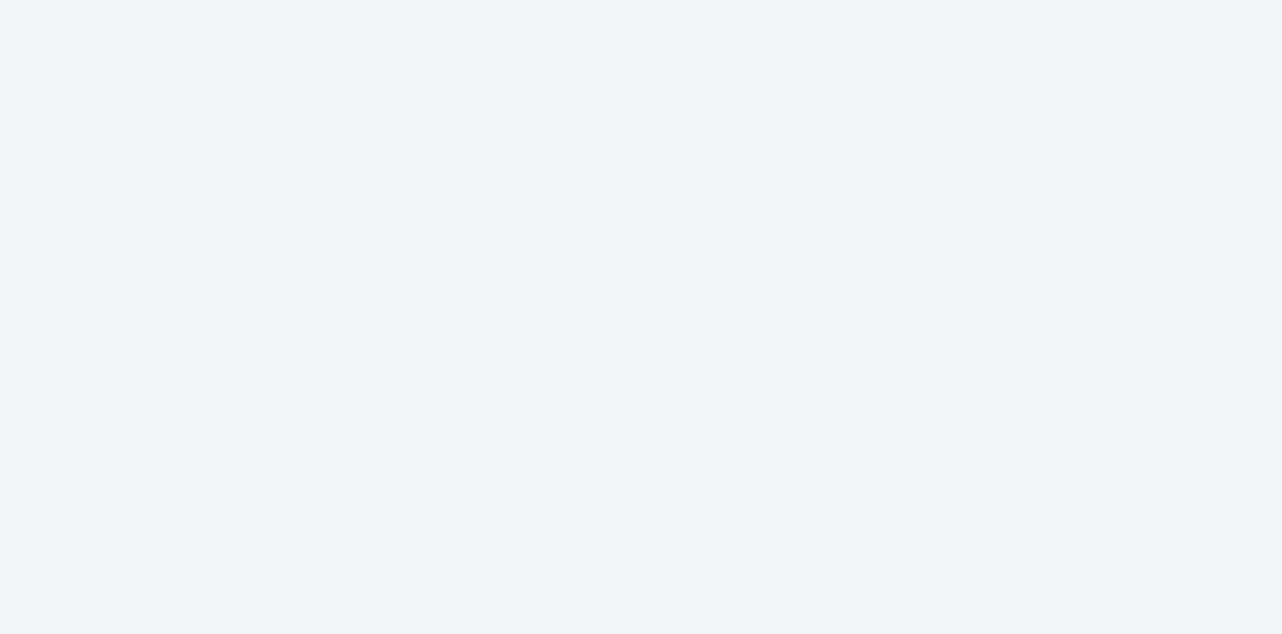 scroll, scrollTop: 0, scrollLeft: 0, axis: both 